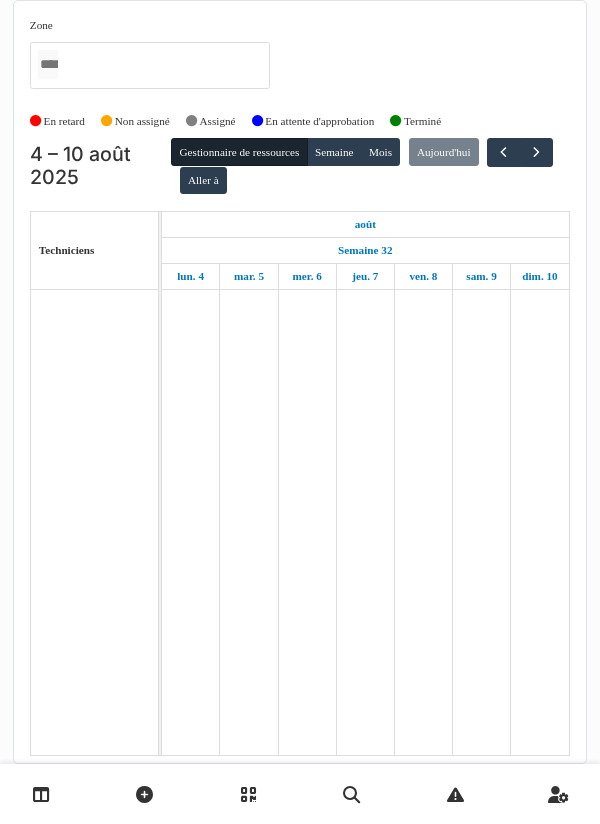 scroll, scrollTop: 0, scrollLeft: 0, axis: both 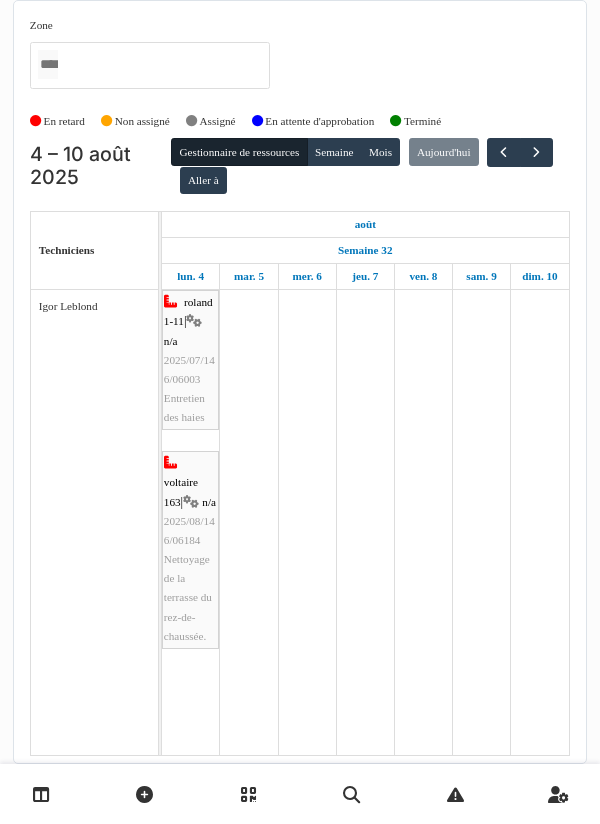 click at bounding box center (41, 794) 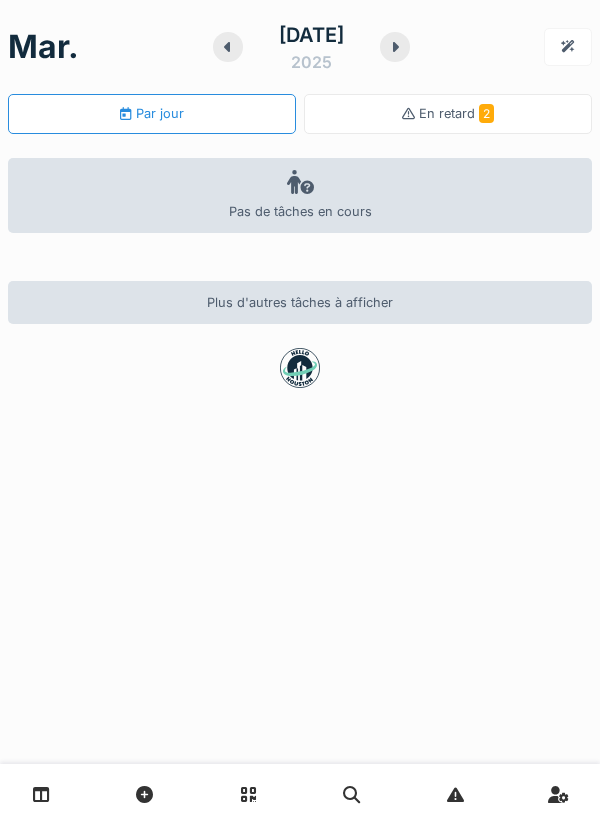 scroll, scrollTop: 0, scrollLeft: 0, axis: both 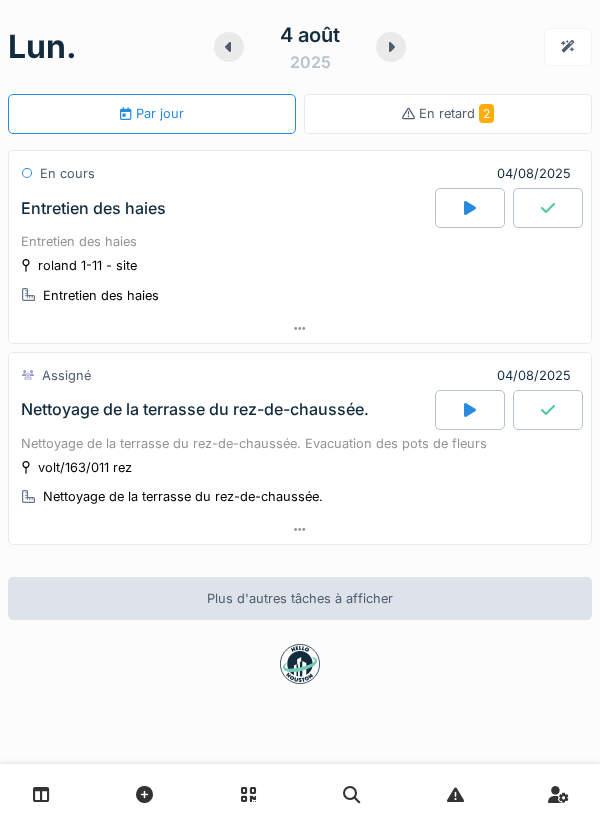click at bounding box center [470, 208] 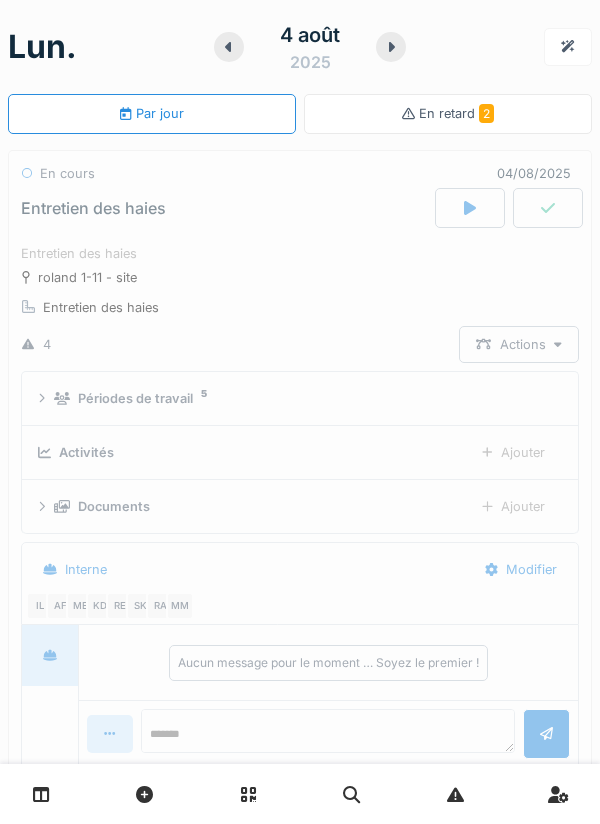 scroll, scrollTop: 70, scrollLeft: 0, axis: vertical 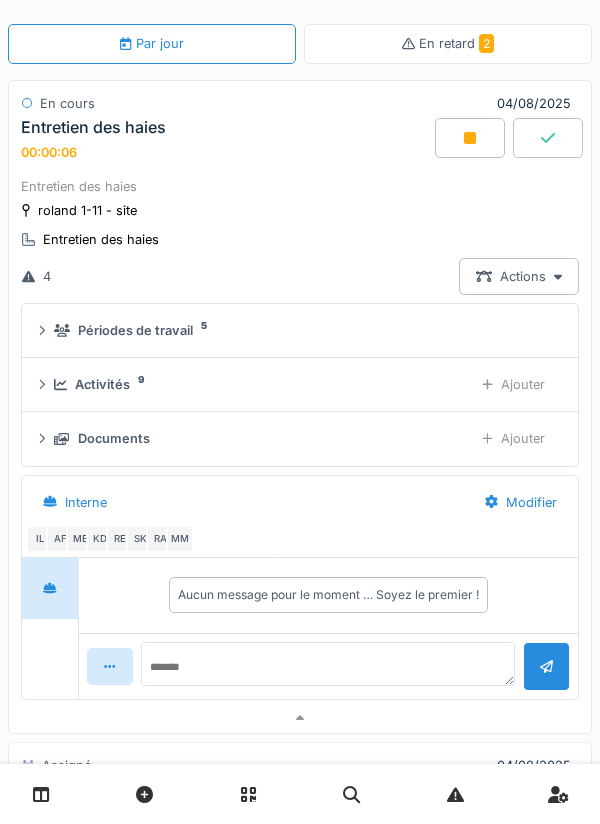 click at bounding box center [470, 138] 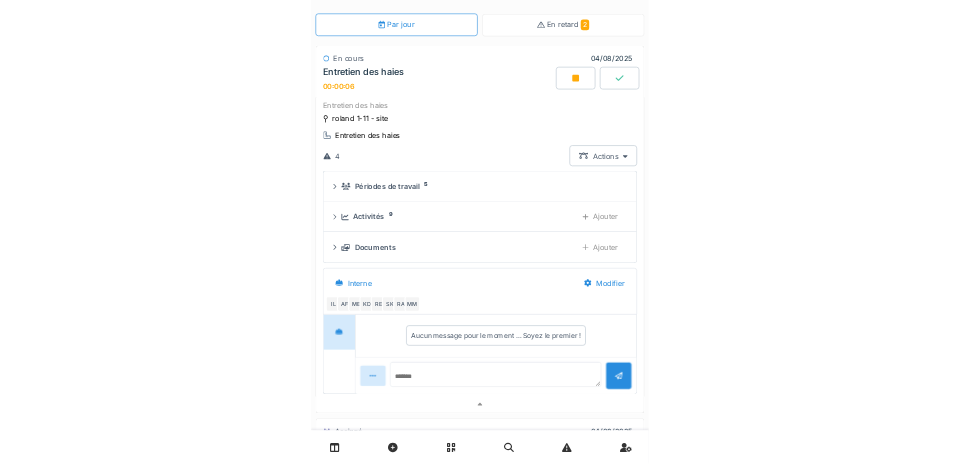 scroll, scrollTop: 0, scrollLeft: 0, axis: both 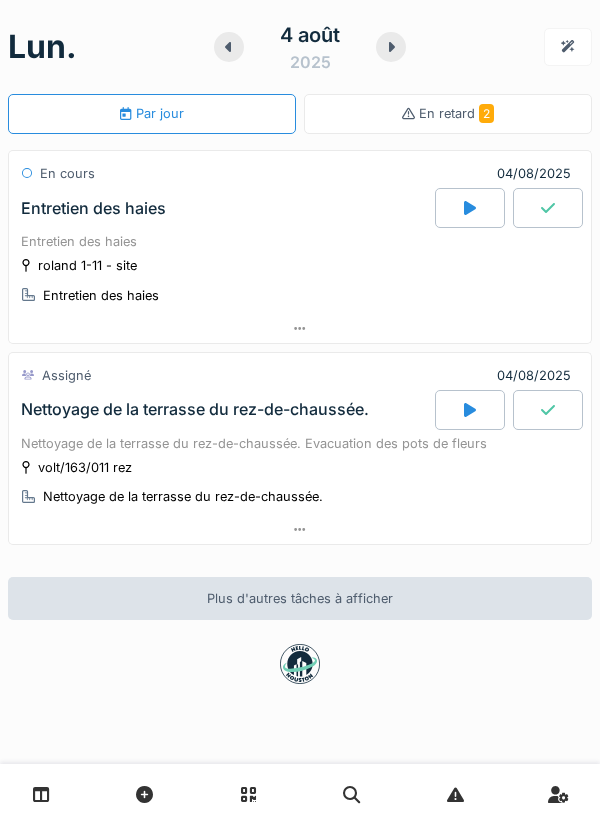 click on "En retard   2" at bounding box center (448, 114) 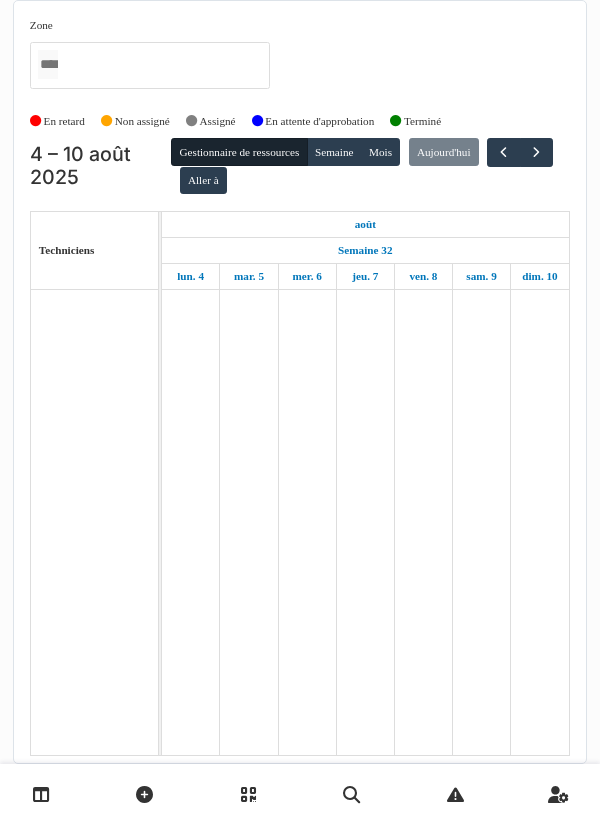scroll, scrollTop: 0, scrollLeft: 0, axis: both 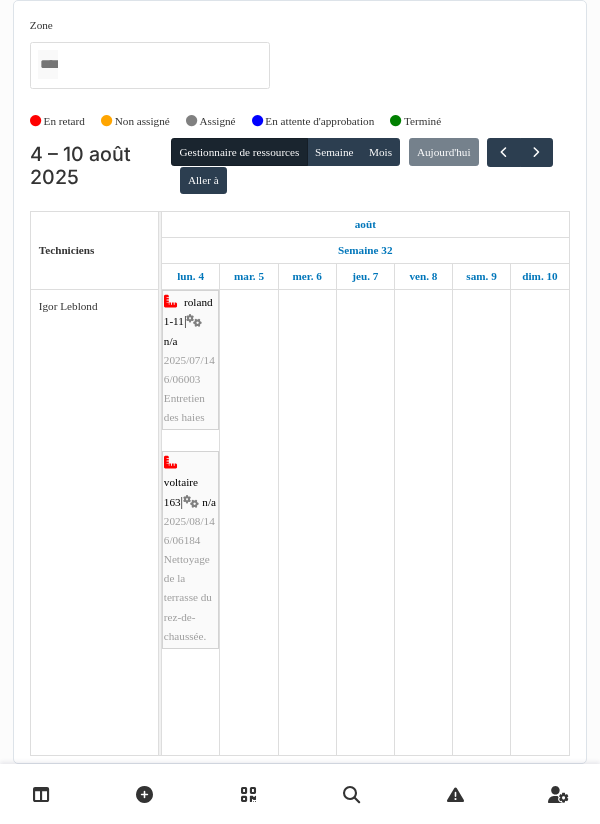 click at bounding box center (41, 794) 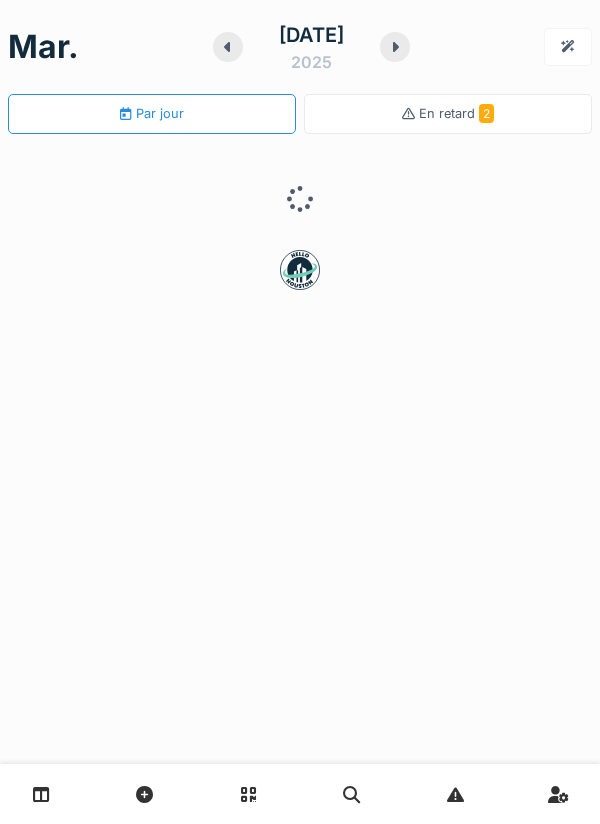 scroll, scrollTop: 0, scrollLeft: 0, axis: both 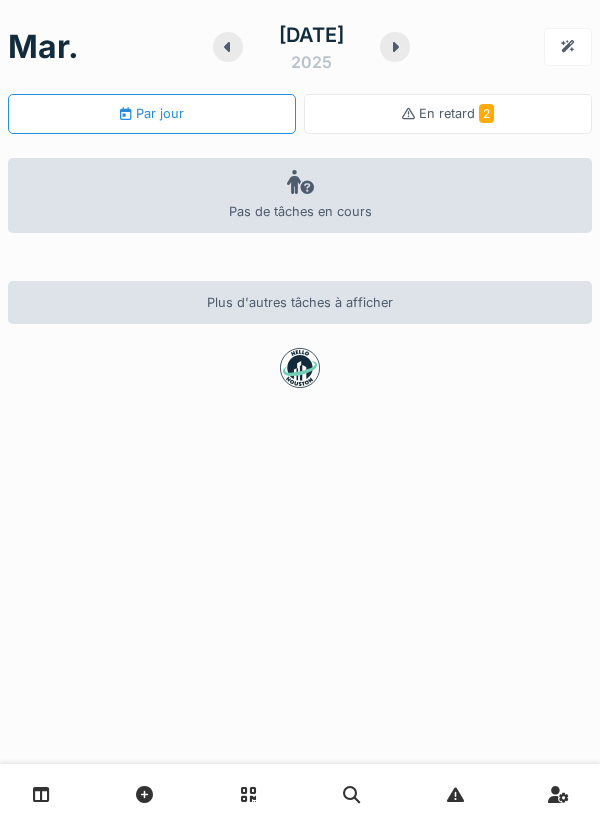 click at bounding box center [41, 794] 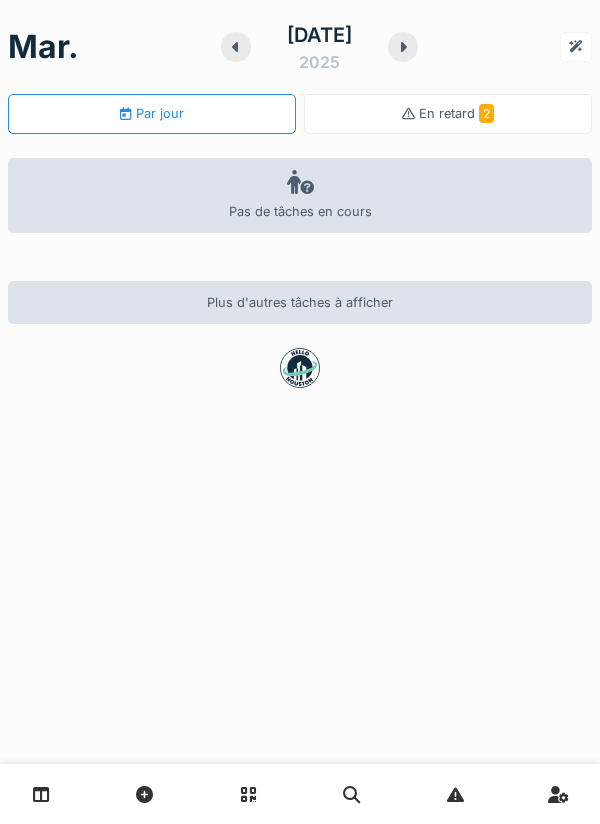 scroll, scrollTop: 0, scrollLeft: 0, axis: both 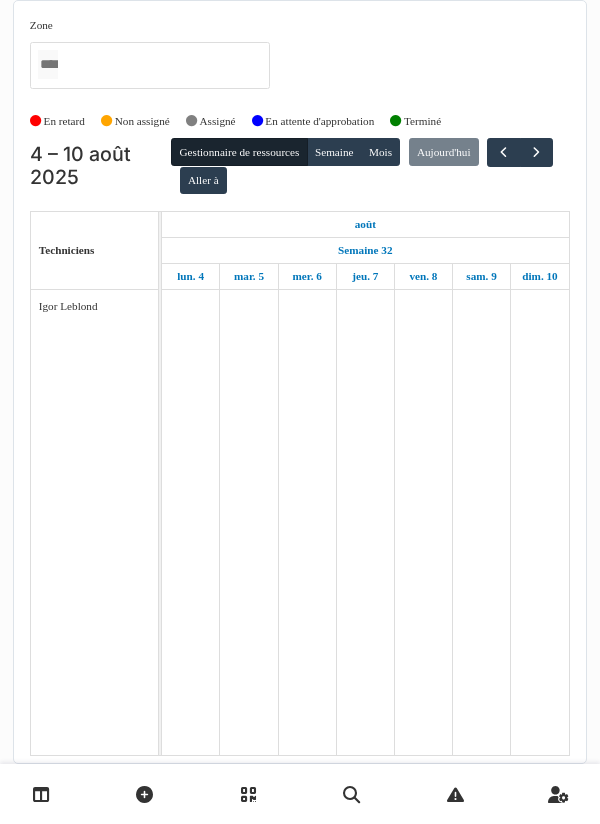 click at bounding box center [41, 794] 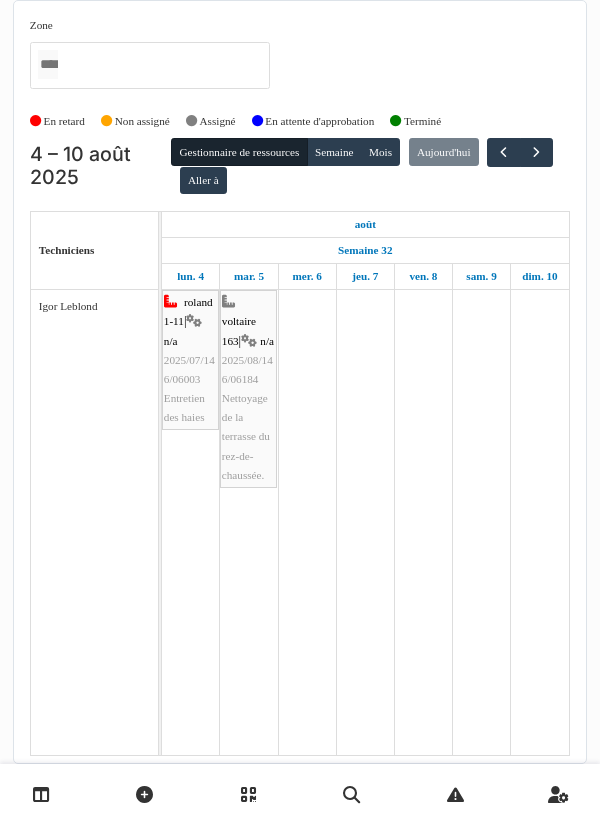 click at bounding box center [41, 794] 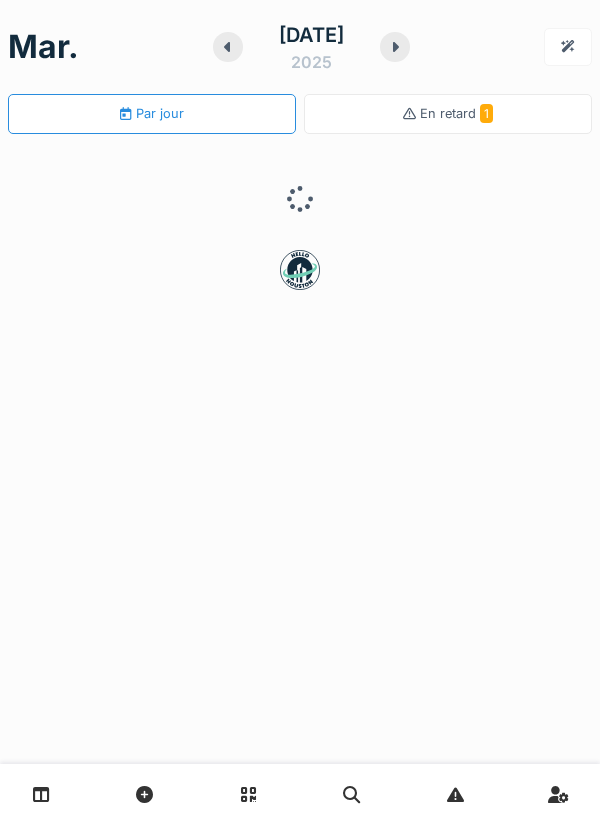 scroll, scrollTop: 0, scrollLeft: 0, axis: both 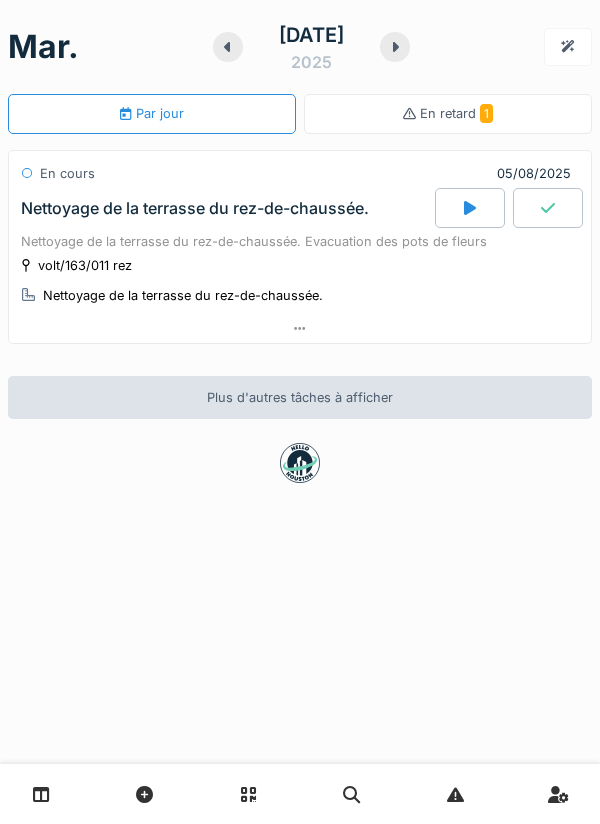 click at bounding box center (470, 208) 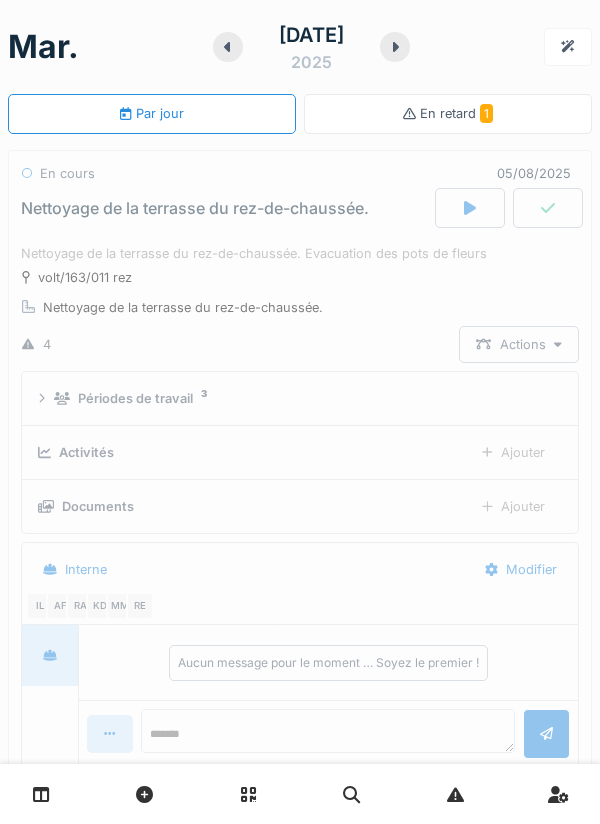 scroll, scrollTop: 70, scrollLeft: 0, axis: vertical 